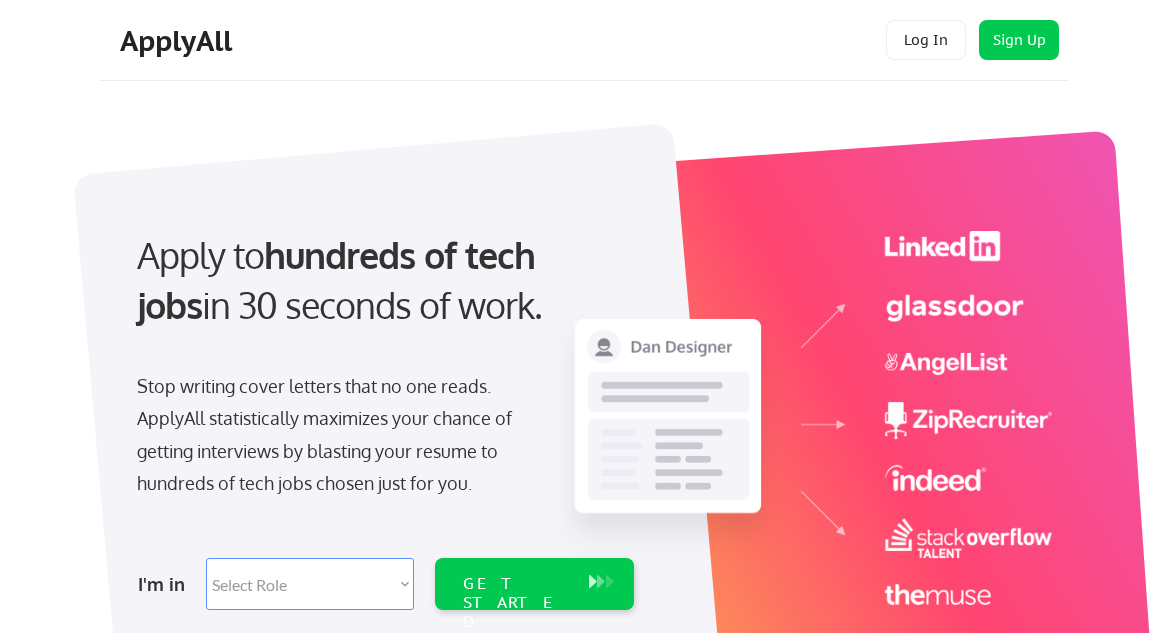 scroll, scrollTop: 314, scrollLeft: 0, axis: vertical 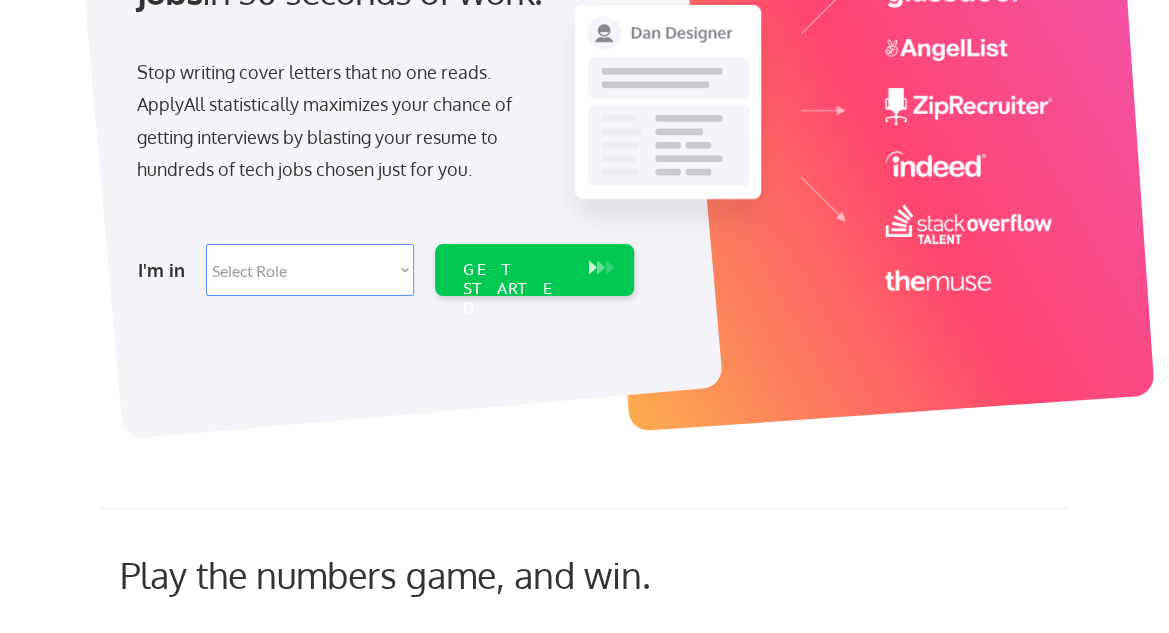 click on "Select Role Software Engineering Product Management Customer Success Sales UI/UX/Product Design Technical Project/Program Mgmt Marketing & Growth Data HR/Recruiting IT/Cybersecurity Tech Finance/Ops/Strategy Customer Support" at bounding box center (310, 270) 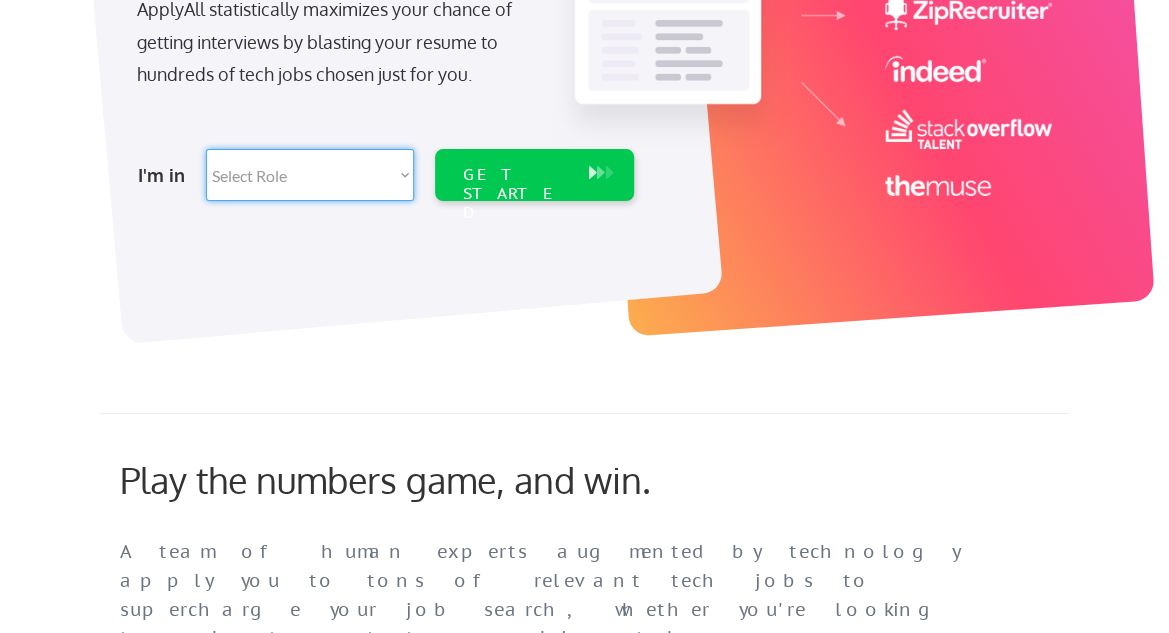 scroll, scrollTop: 421, scrollLeft: 0, axis: vertical 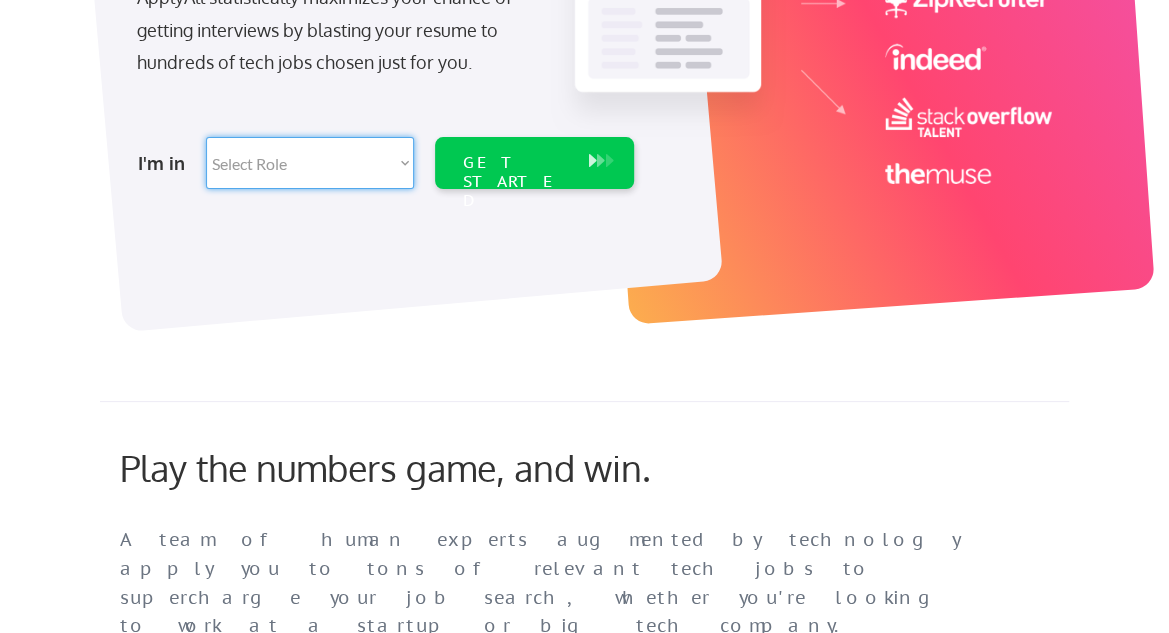 click on "Select Role Software Engineering Product Management Customer Success Sales UI/UX/Product Design Technical Project/Program Mgmt Marketing & Growth Data HR/Recruiting IT/Cybersecurity Tech Finance/Ops/Strategy Customer Support" at bounding box center [310, 163] 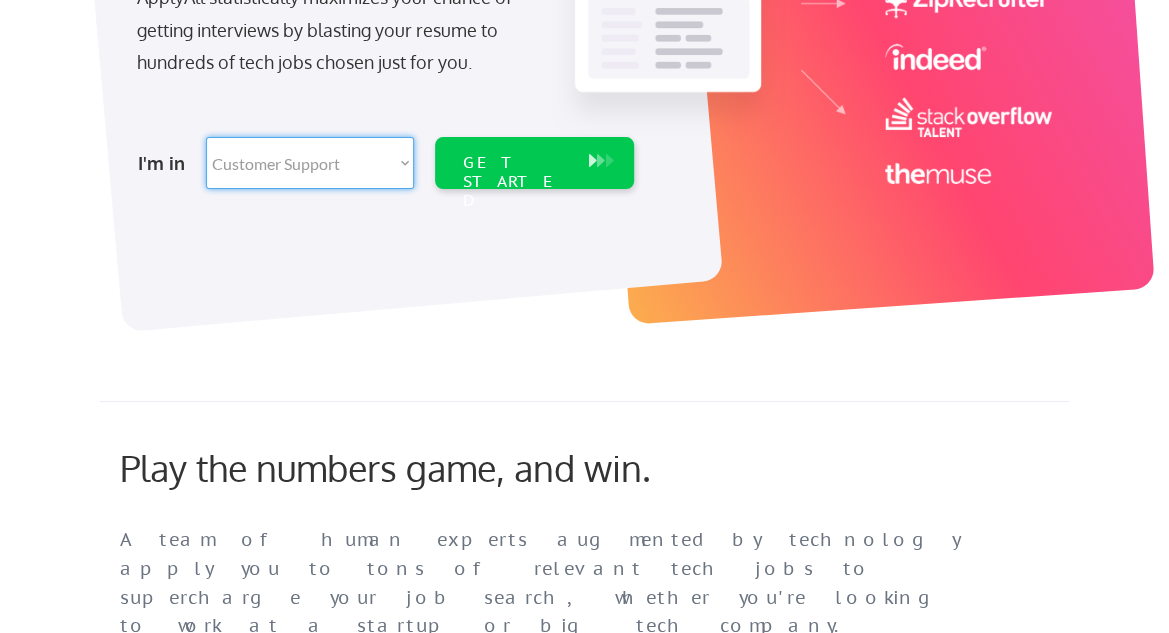 click on "Select Role Software Engineering Product Management Customer Success Sales UI/UX/Product Design Technical Project/Program Mgmt Marketing & Growth Data HR/Recruiting IT/Cybersecurity Tech Finance/Ops/Strategy Customer Support" at bounding box center [310, 163] 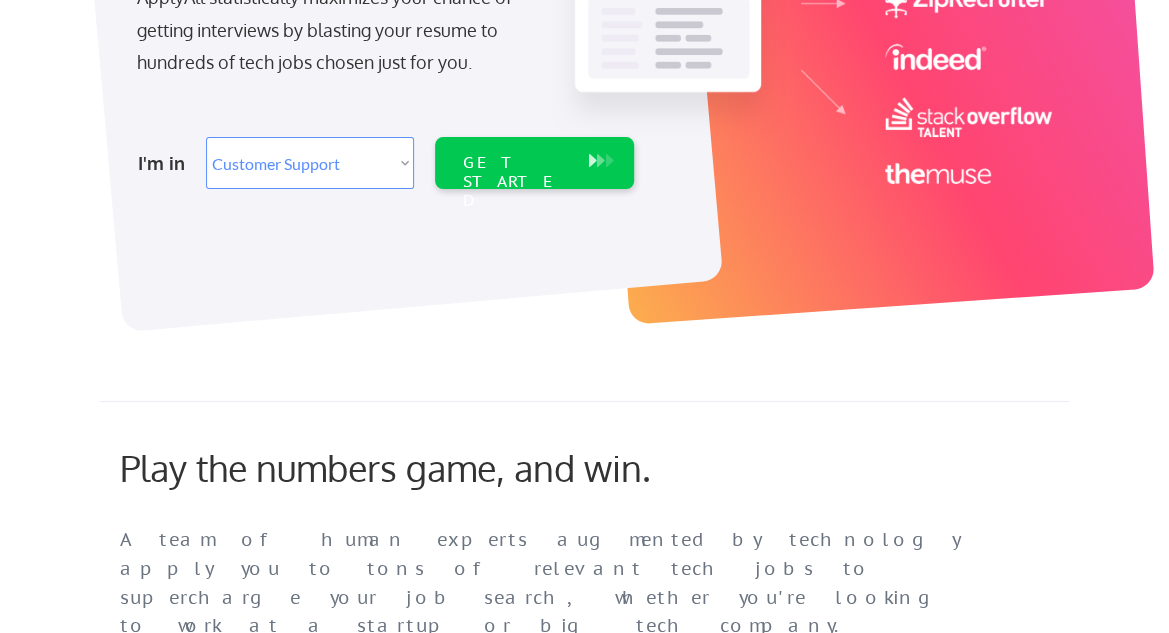 select on ""customer_support"" 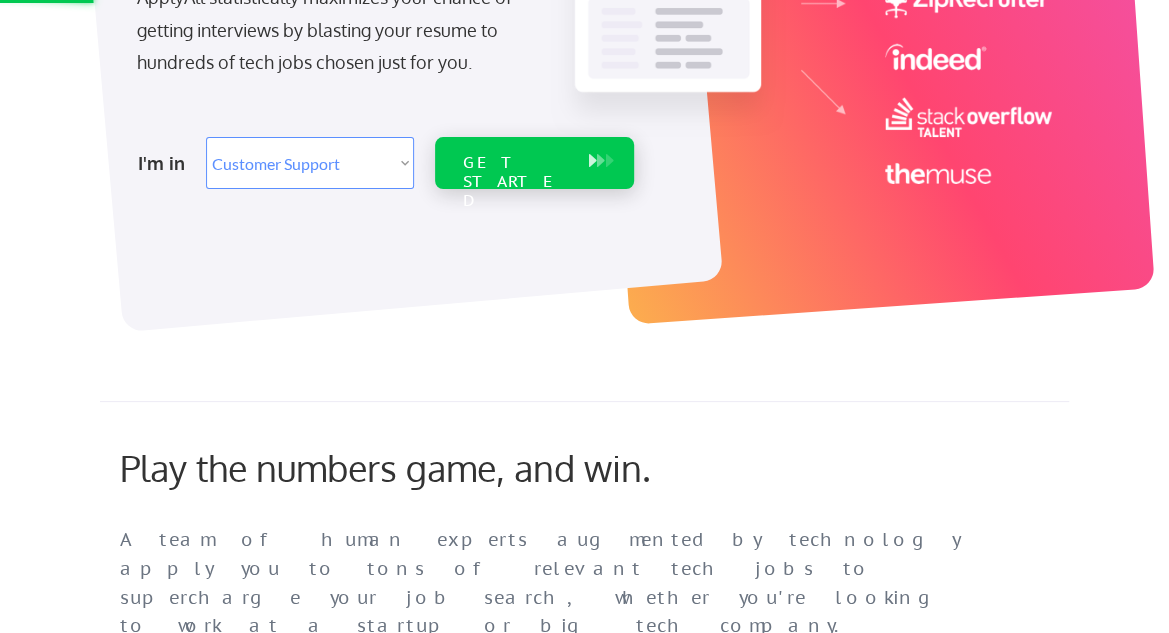 click on "GET STARTED" at bounding box center (516, 163) 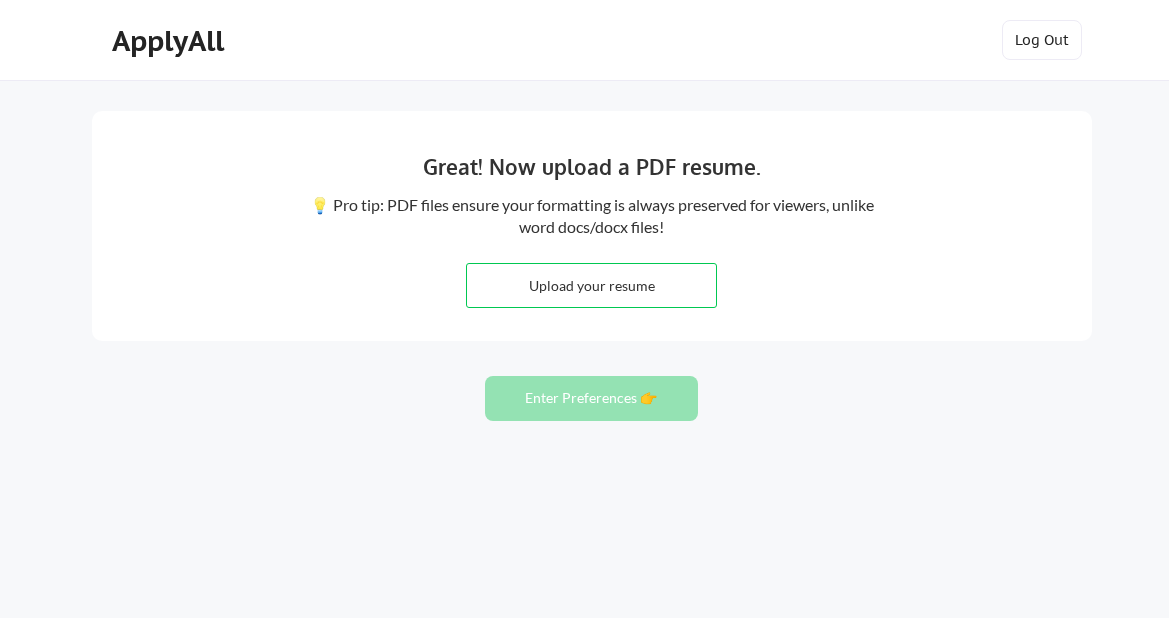 scroll, scrollTop: 0, scrollLeft: 0, axis: both 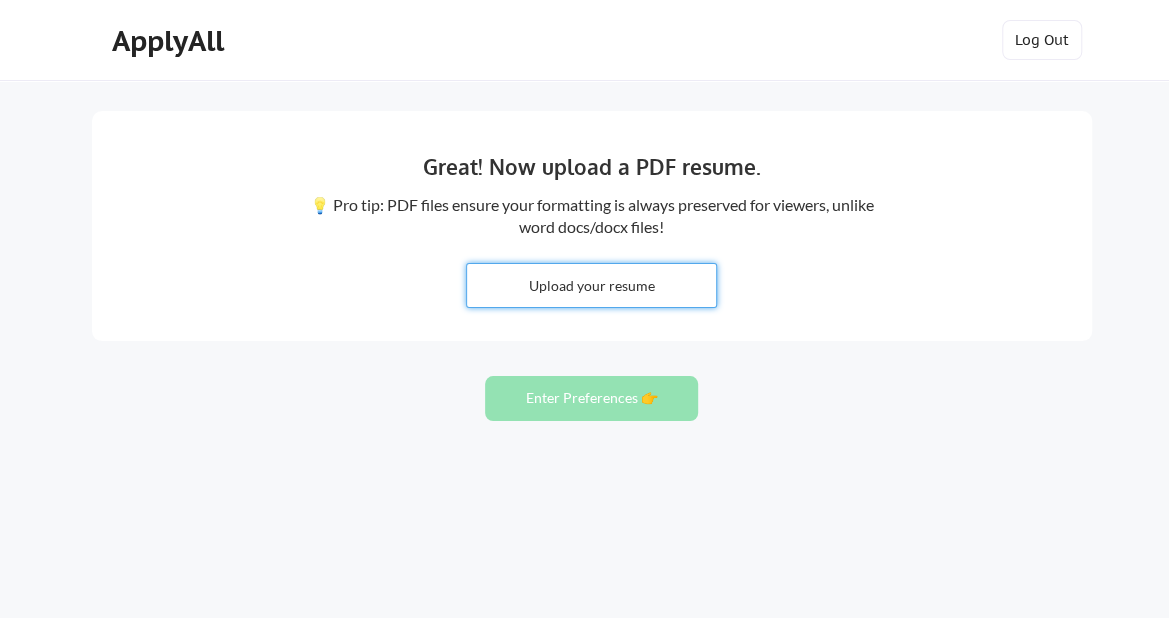 click at bounding box center (591, 285) 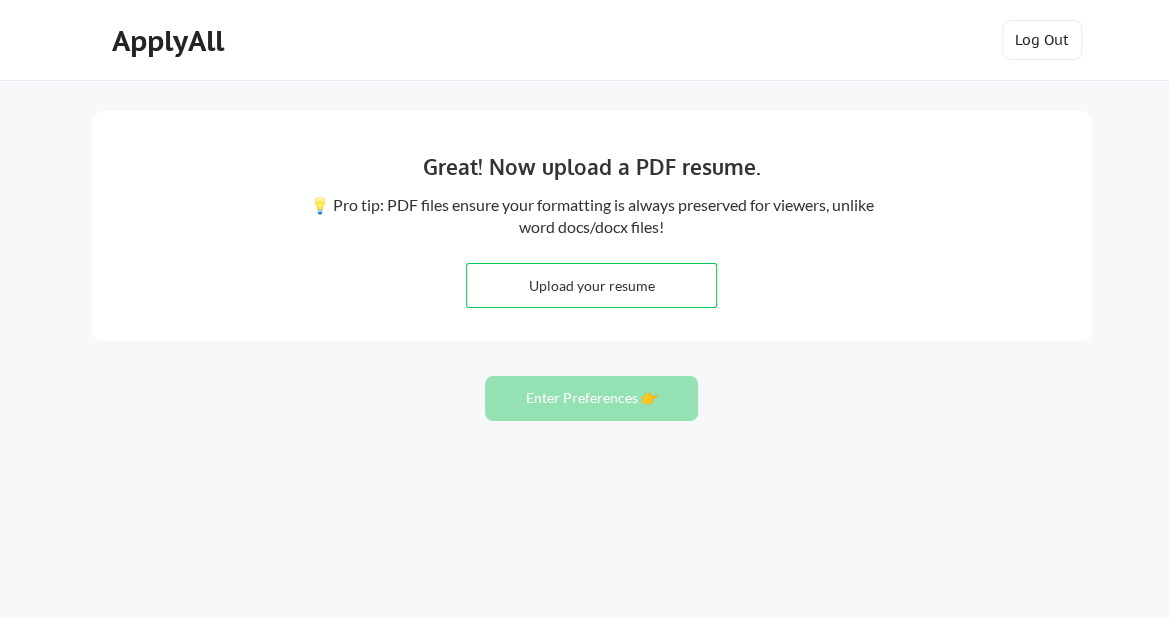 type on "C:\fakepath\Veronica_Mbatha_Professional_CV_1.pdf" 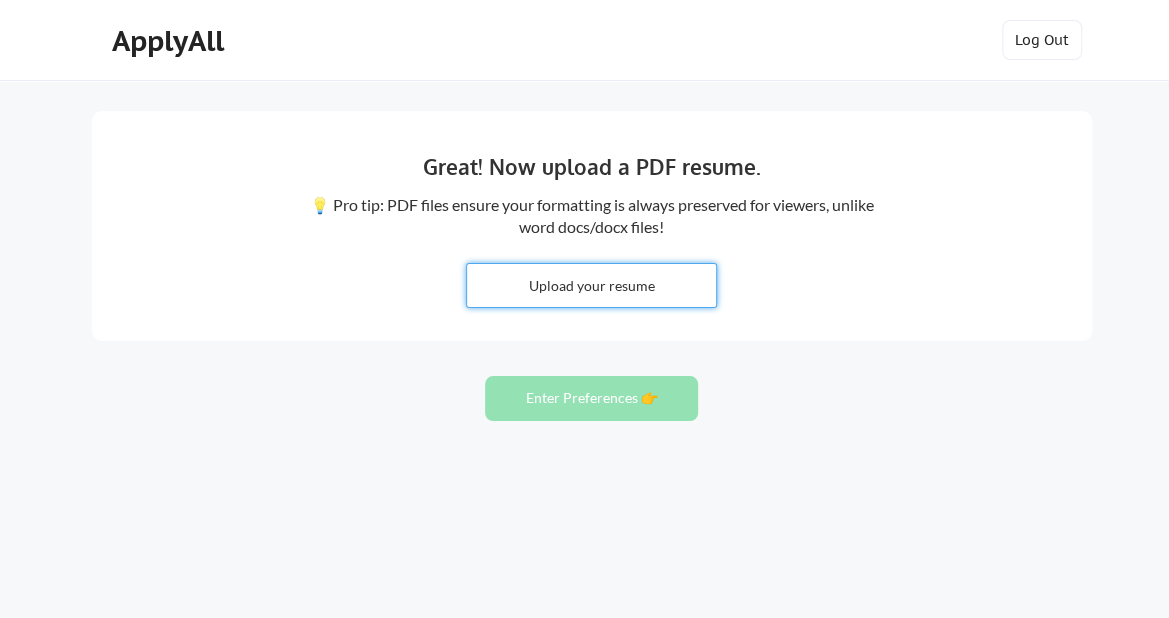 type 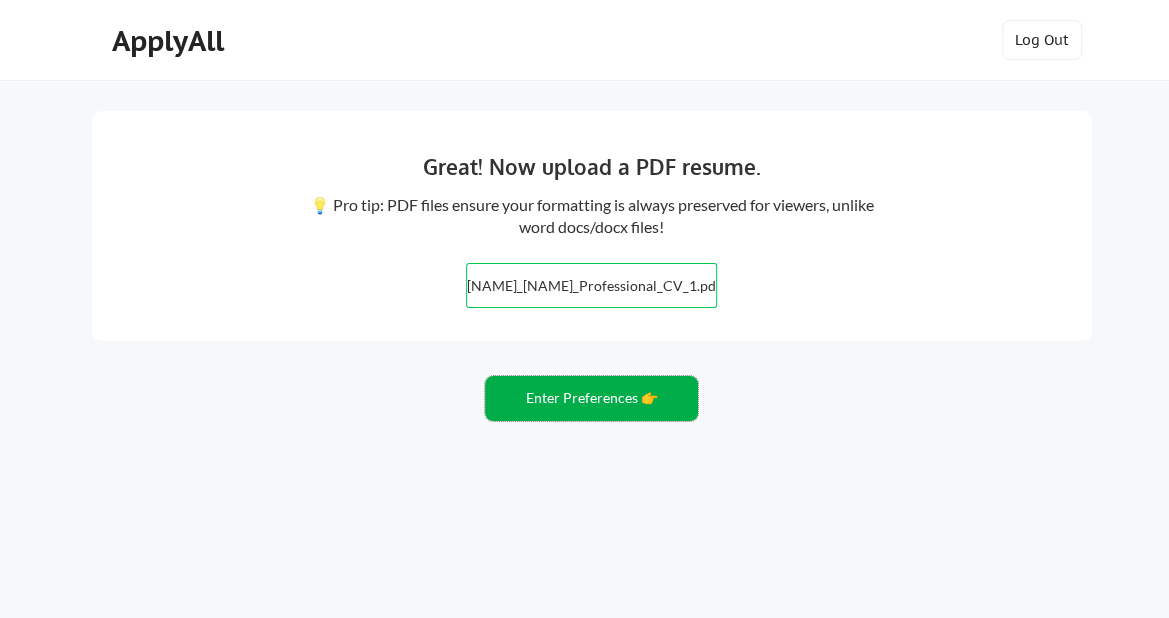 click on "Enter Preferences  👉" at bounding box center [591, 398] 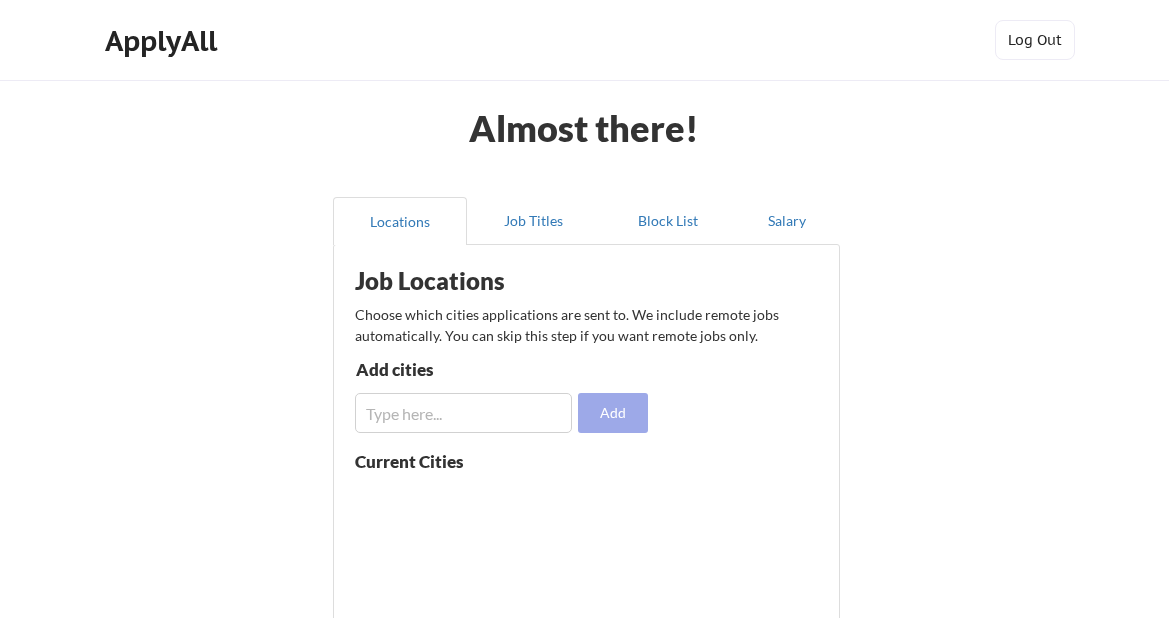 scroll, scrollTop: 0, scrollLeft: 0, axis: both 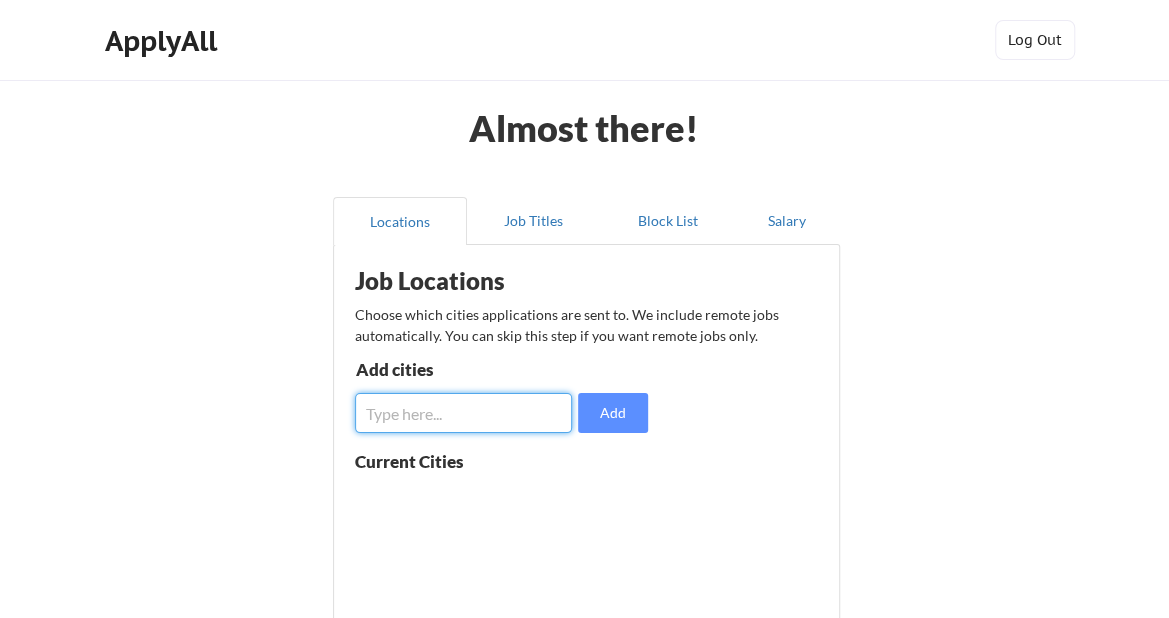 click at bounding box center (464, 413) 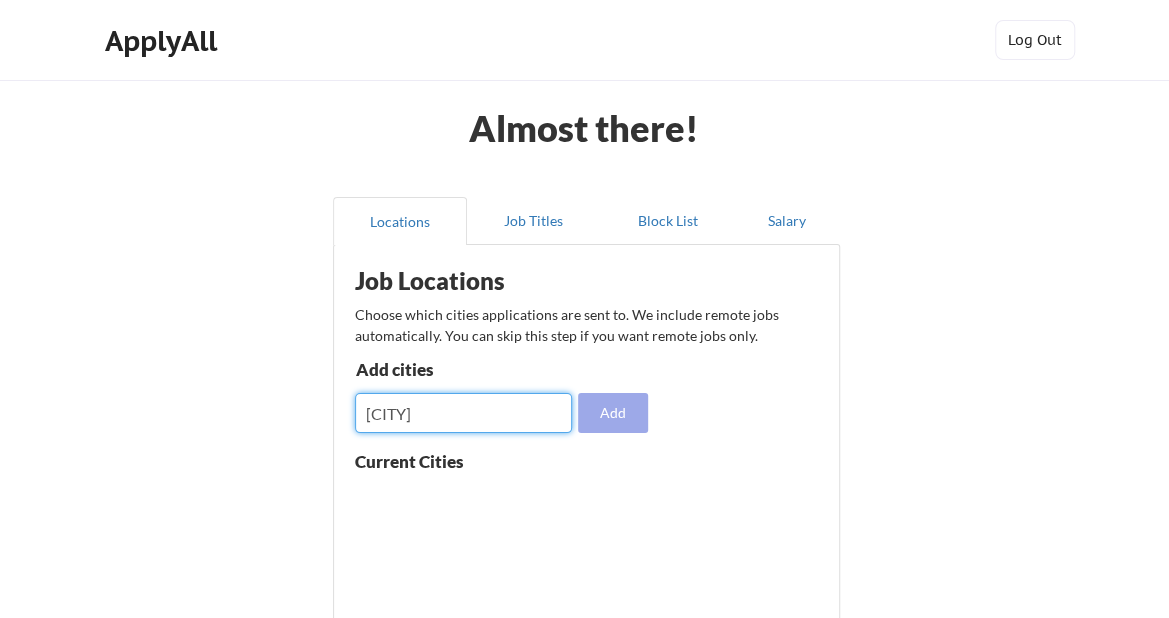 type on "Johannesburg" 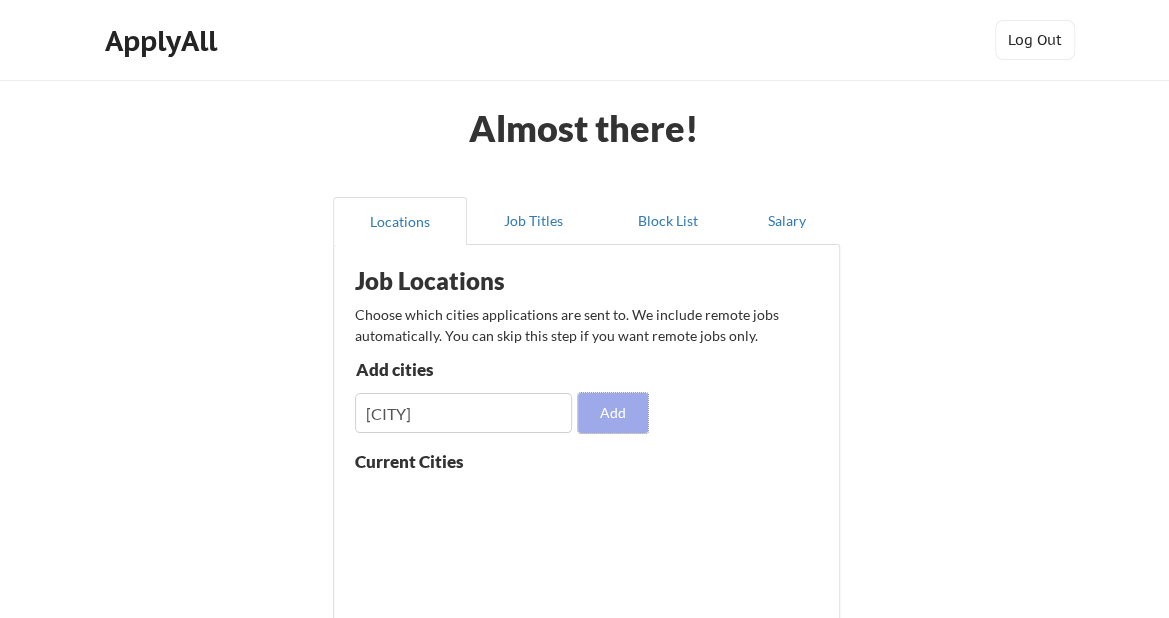 click on "Add" at bounding box center (613, 413) 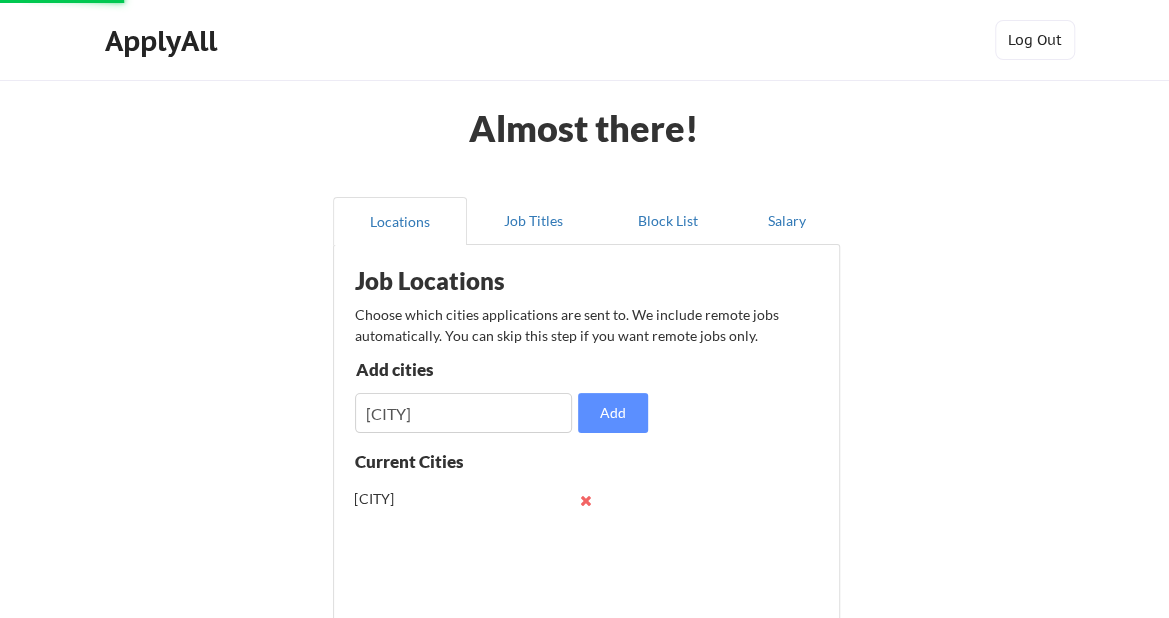 type 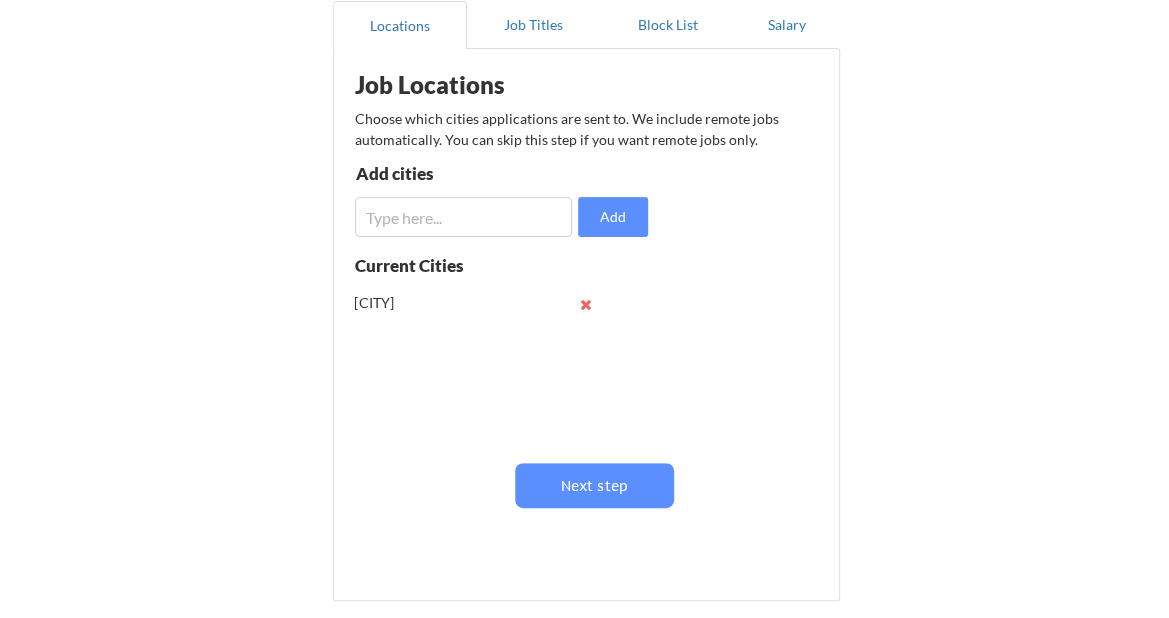 scroll, scrollTop: 320, scrollLeft: 0, axis: vertical 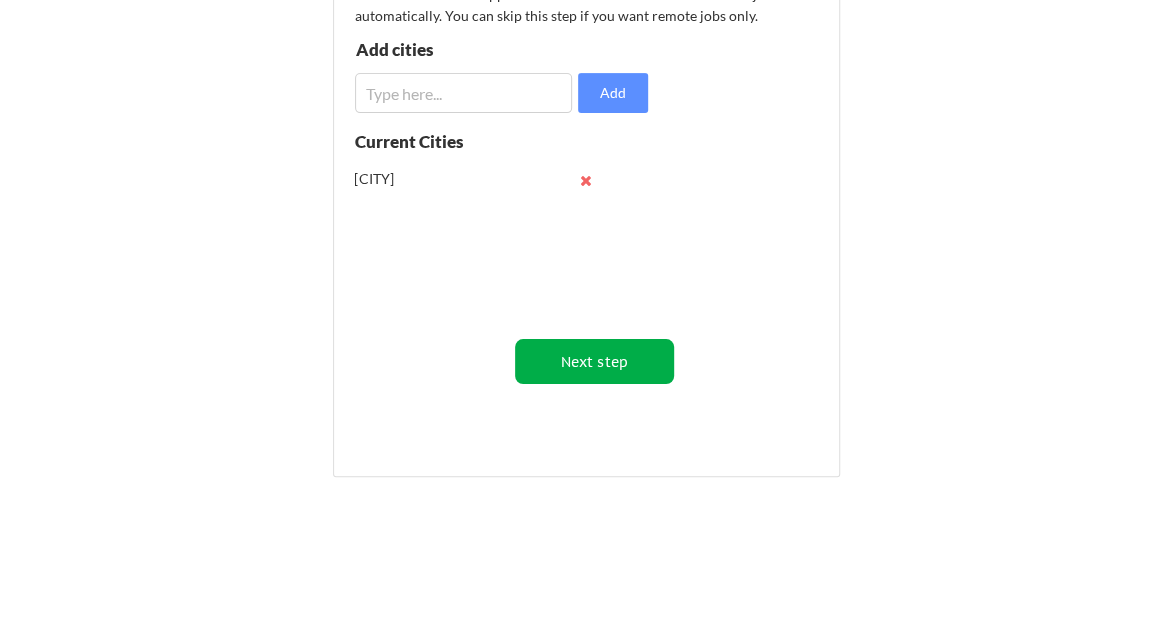 click on "Next step" at bounding box center [594, 361] 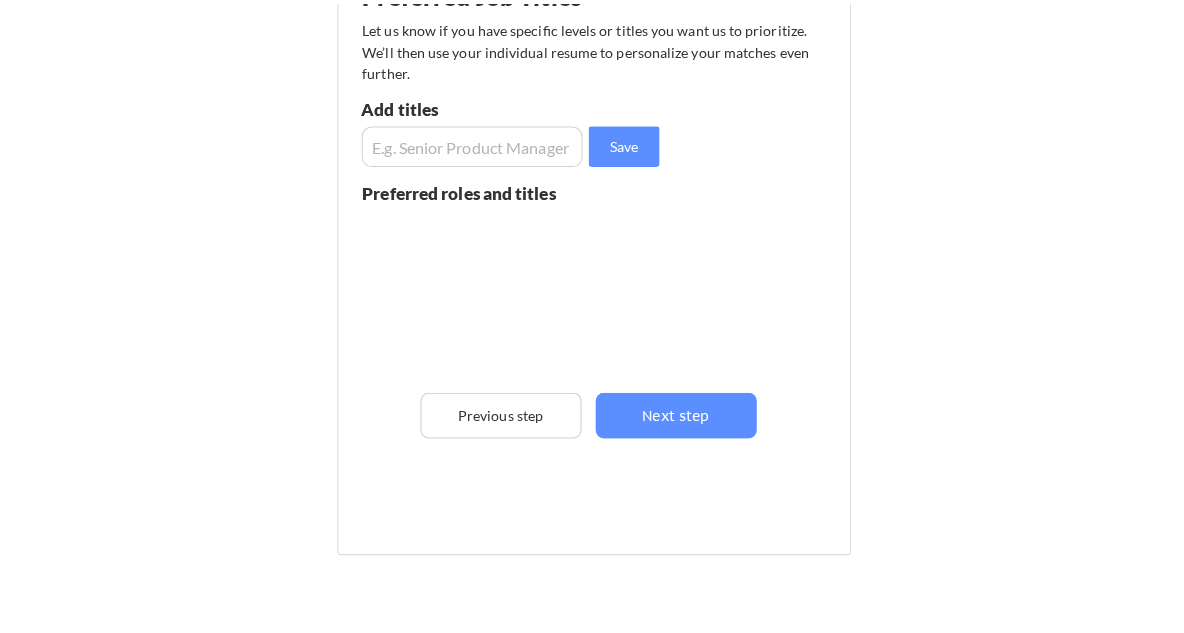 scroll, scrollTop: 280, scrollLeft: 0, axis: vertical 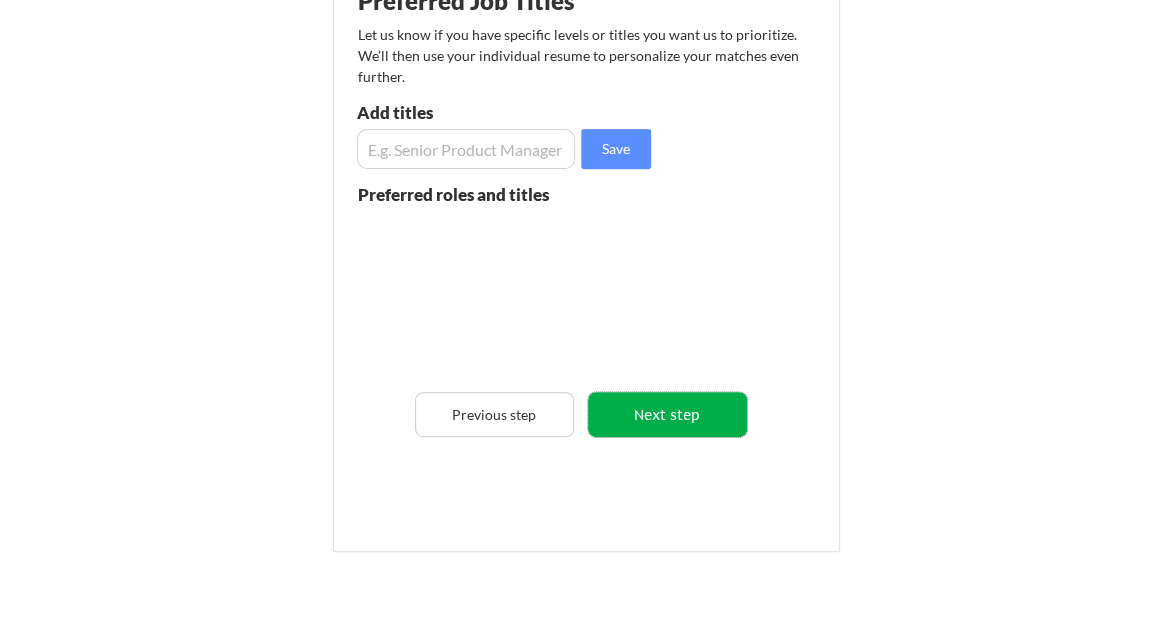 click on "Next step" at bounding box center [667, 414] 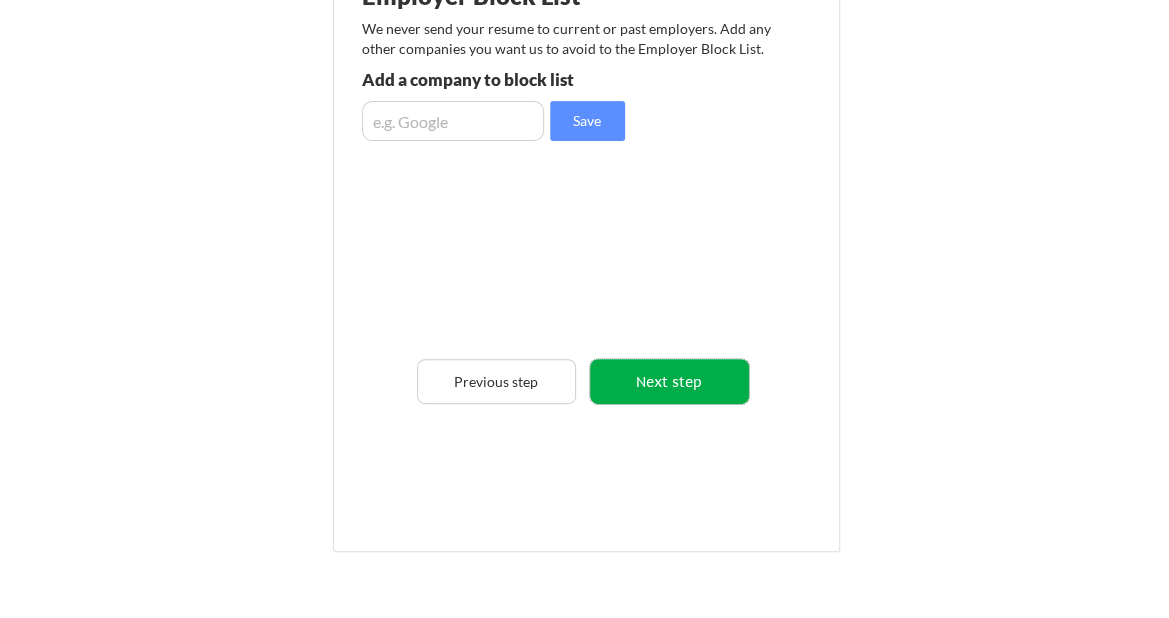 click on "Next step" at bounding box center (669, 381) 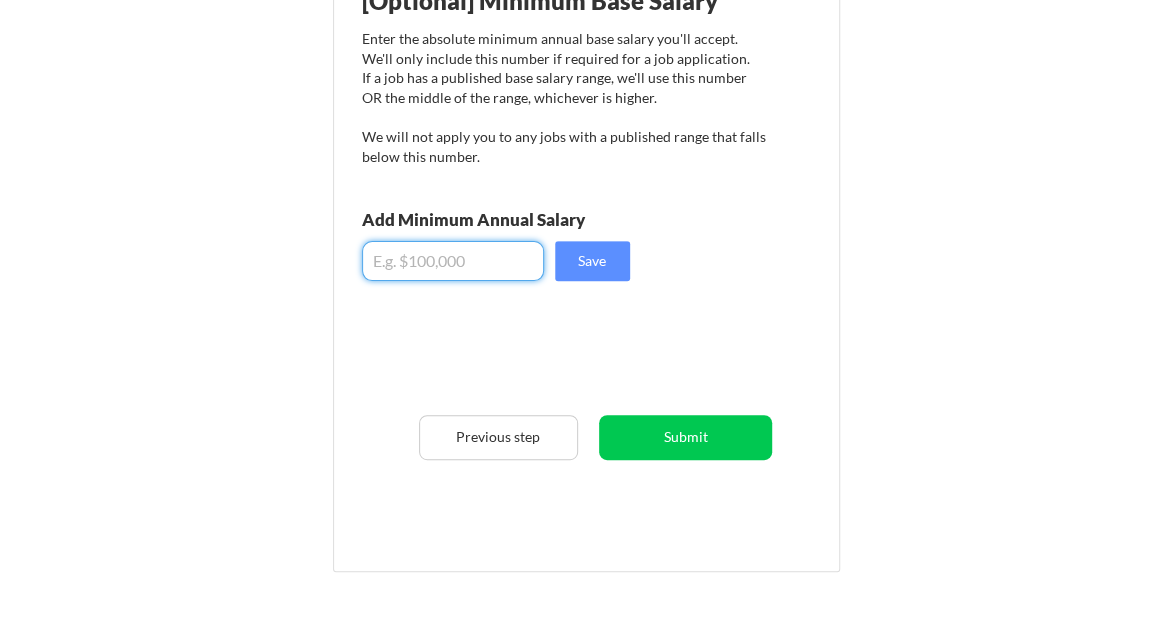 click at bounding box center (453, 261) 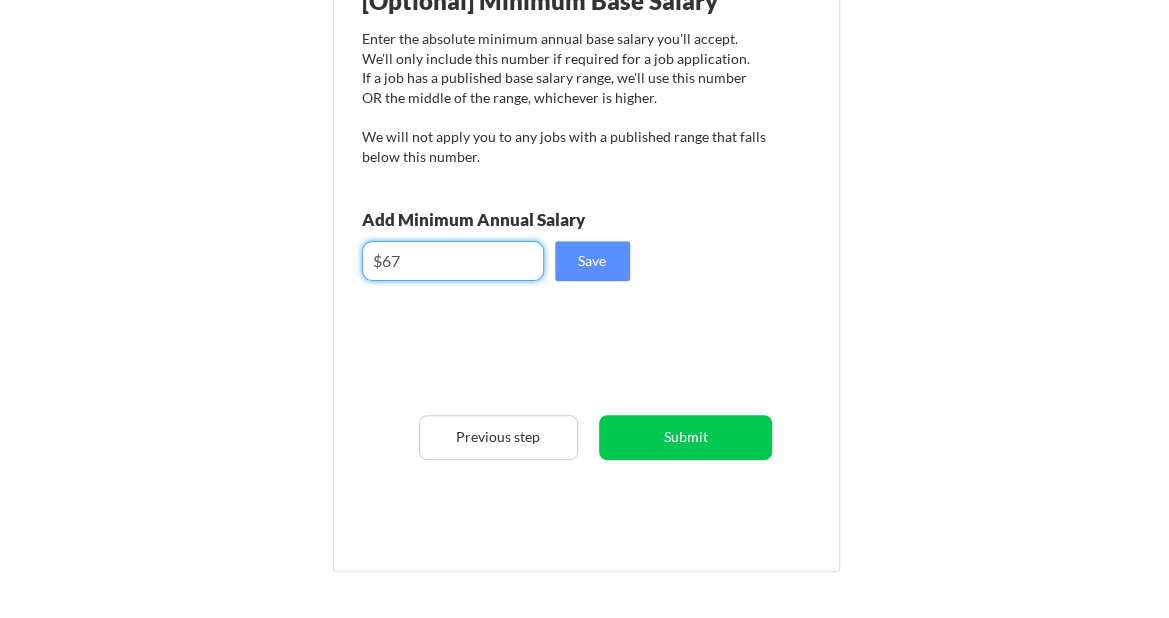 type on "$6" 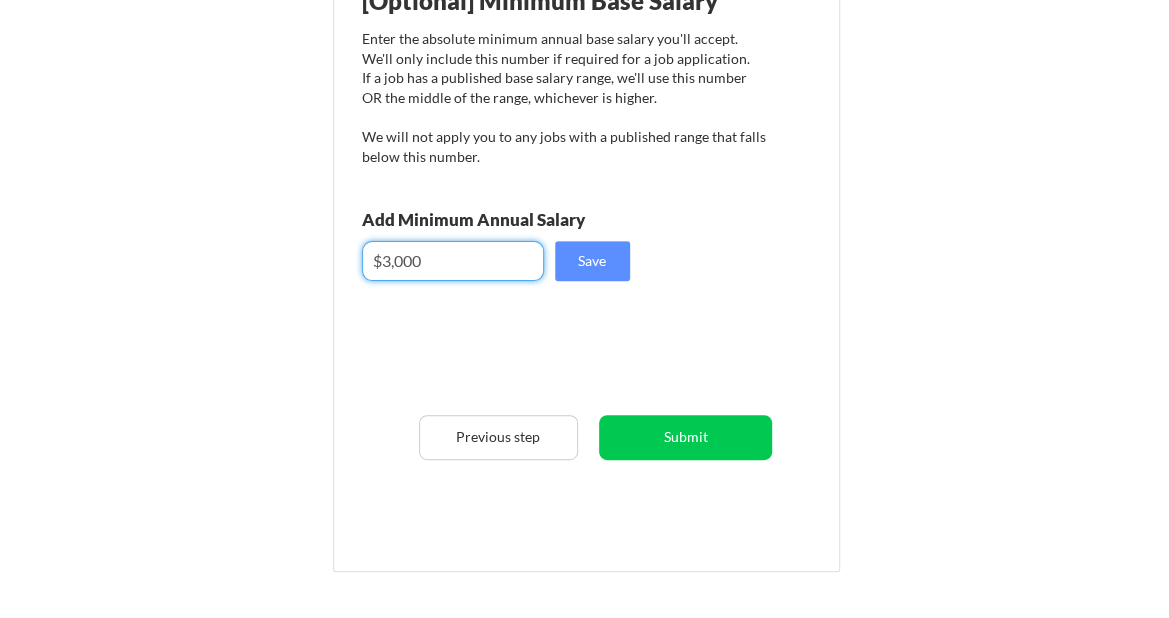 type on "$3,000" 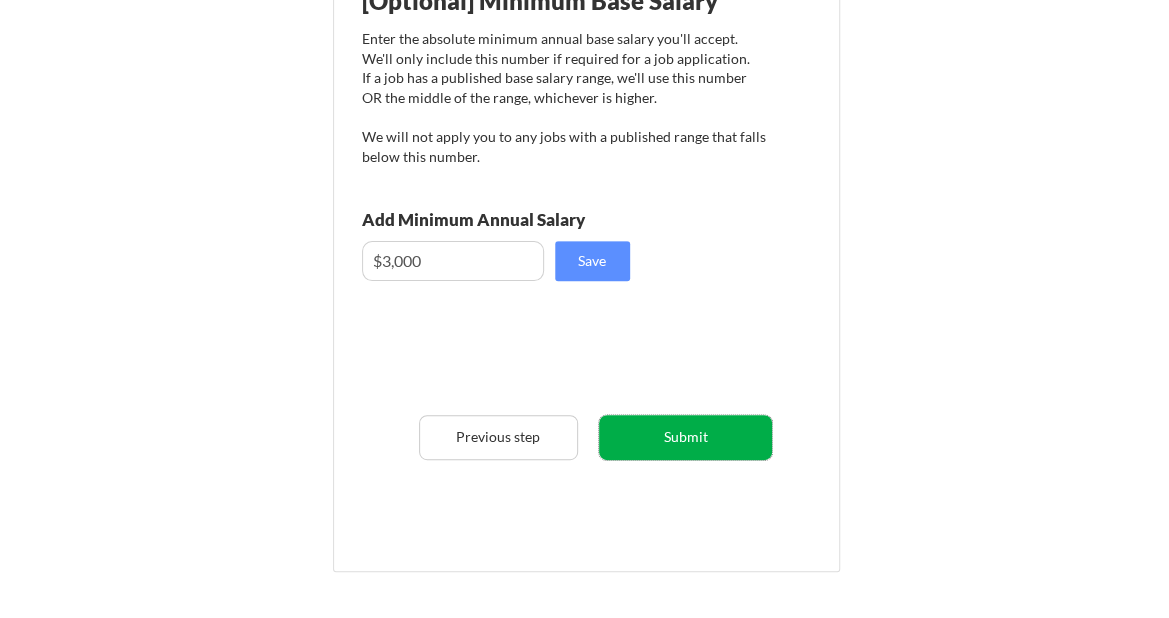 click on "Submit" at bounding box center (685, 437) 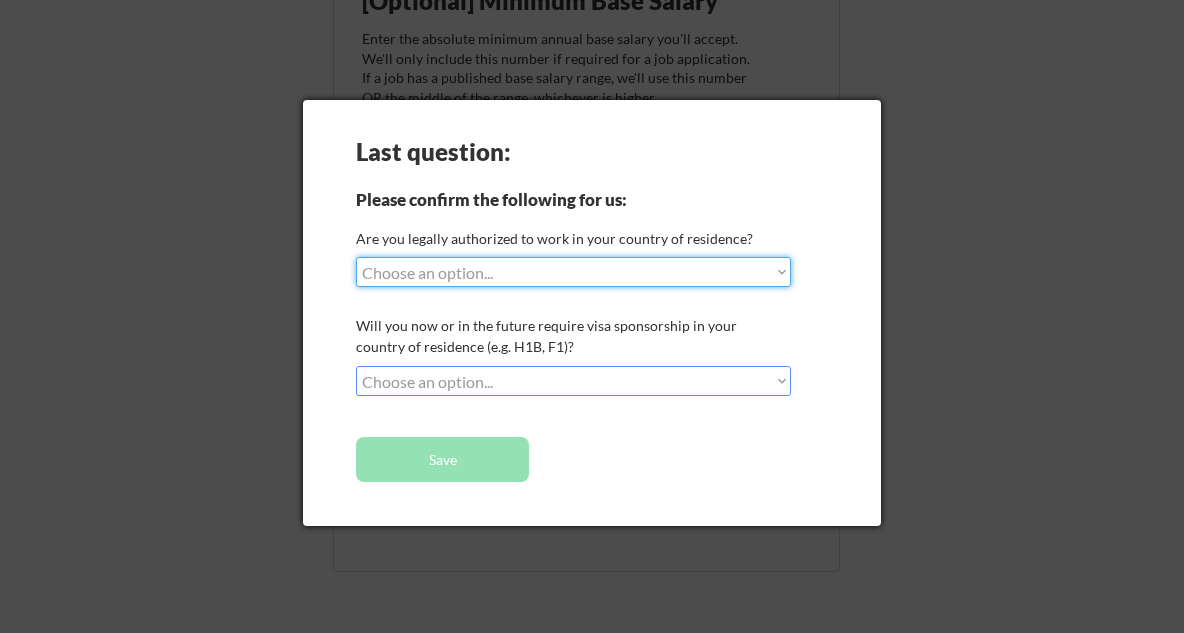 click on "Choose an option... Yes, I am a US Citizen Yes, I am a Canadian Citizen Yes, I am a US Green Card Holder Yes, I am an Other Permanent Resident Yes, I am here on a visa (H1B, OPT, etc.) No, I am not (yet) authorized" at bounding box center [573, 272] 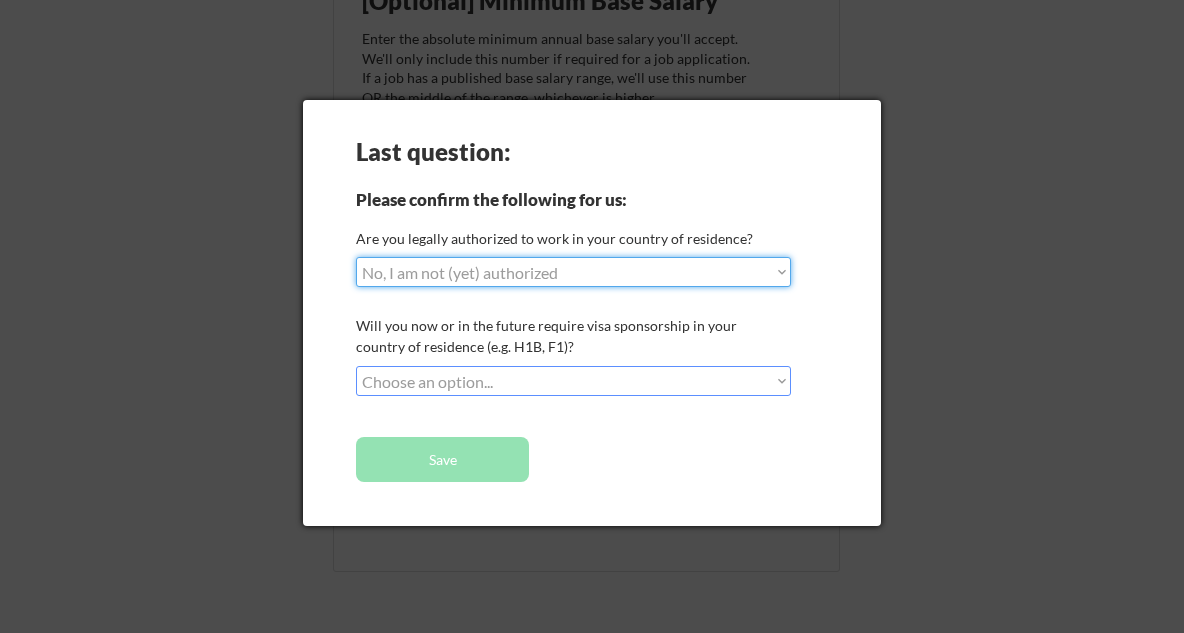 click on "Choose an option... Yes, I am a US Citizen Yes, I am a Canadian Citizen Yes, I am a US Green Card Holder Yes, I am an Other Permanent Resident Yes, I am here on a visa (H1B, OPT, etc.) No, I am not (yet) authorized" at bounding box center (573, 272) 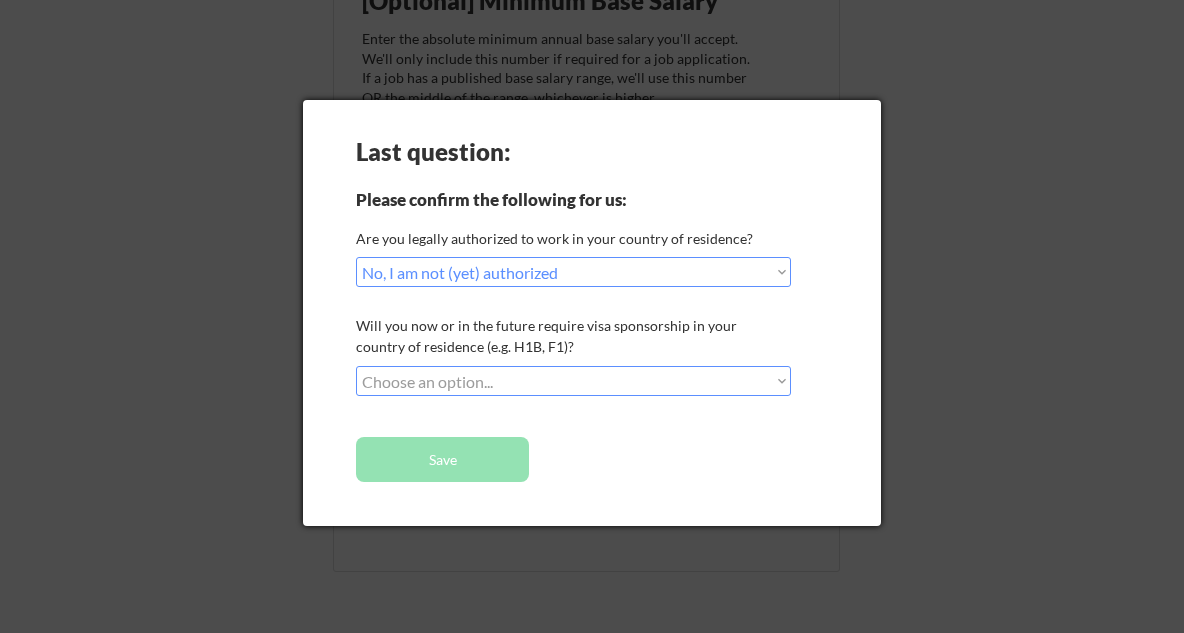 click on "Choose an option... No, I will not need sponsorship Yes, I will need sponsorship" at bounding box center (573, 381) 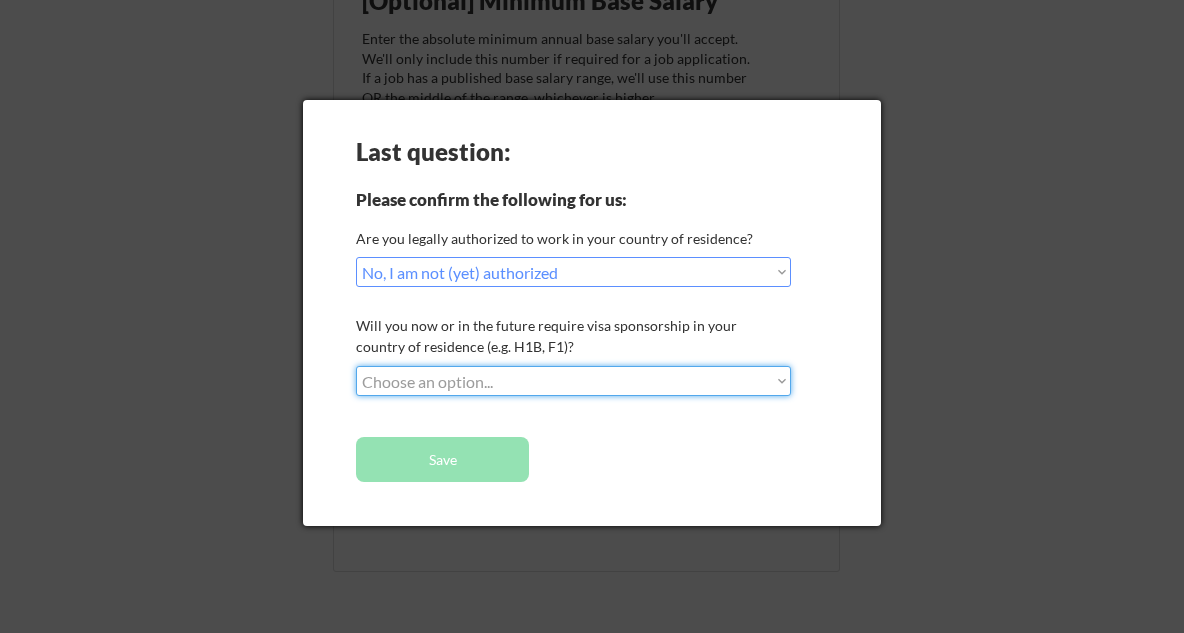 select on ""no__i_will_not_need_sponsorship"" 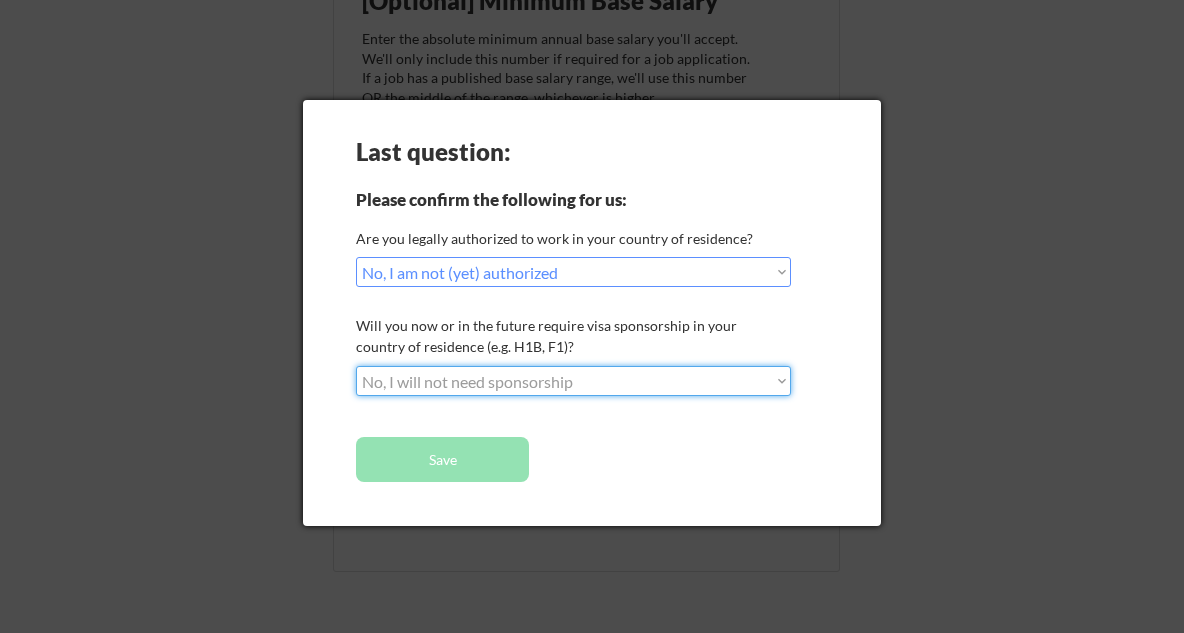 click on "Choose an option... No, I will not need sponsorship Yes, I will need sponsorship" at bounding box center (573, 381) 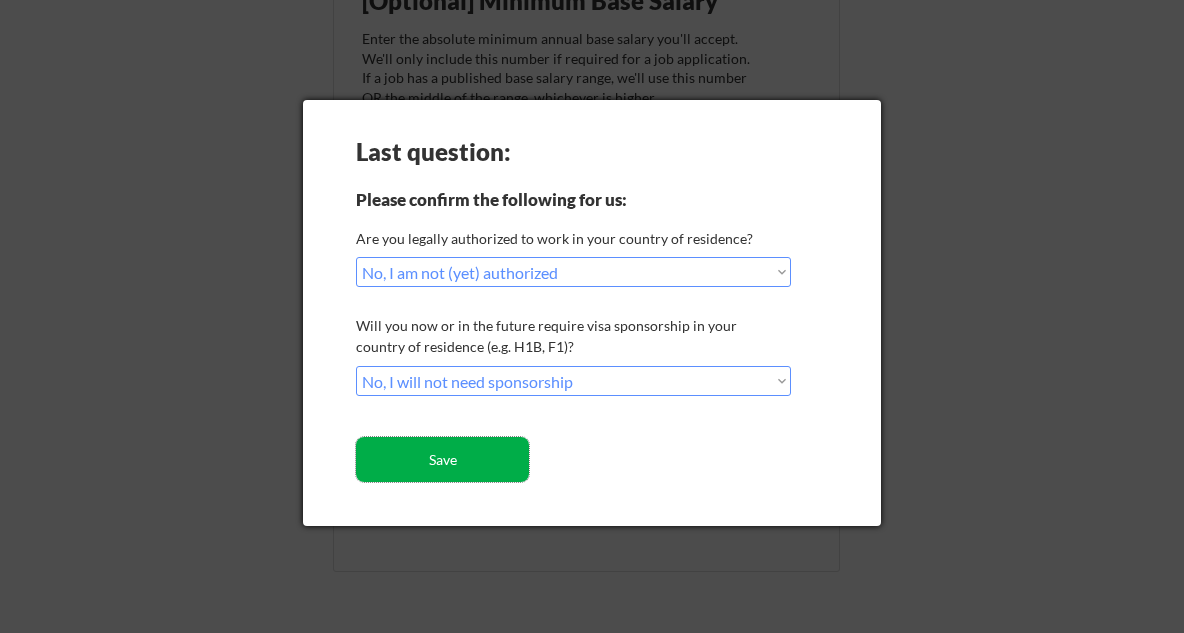 click on "Save" at bounding box center (442, 459) 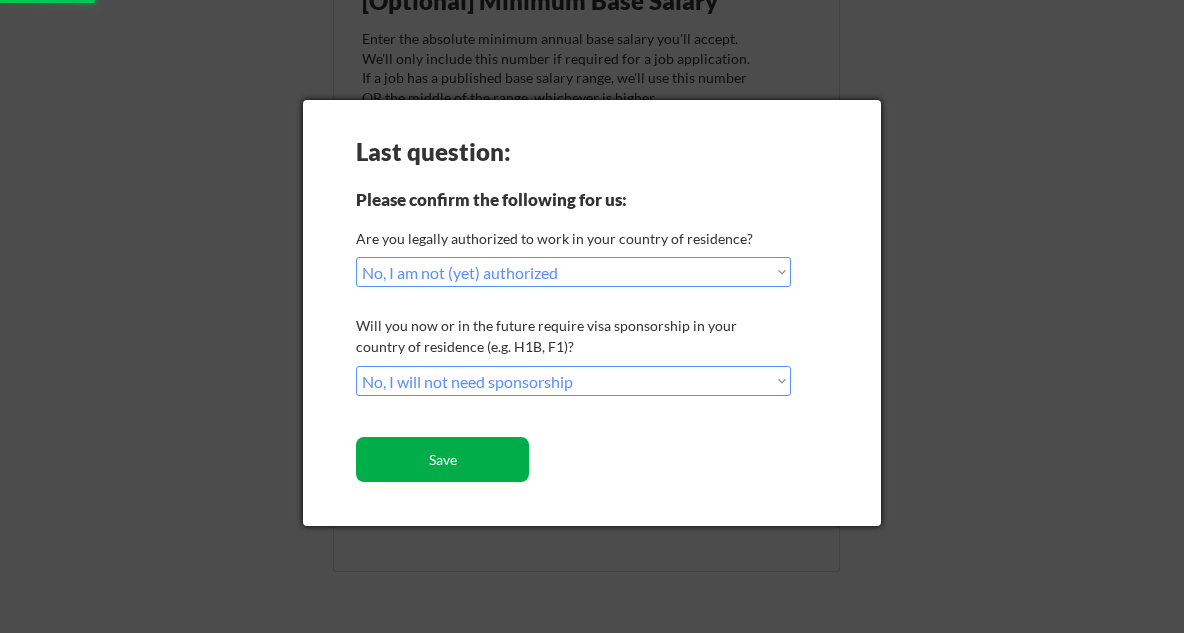 click on "Save" at bounding box center [442, 459] 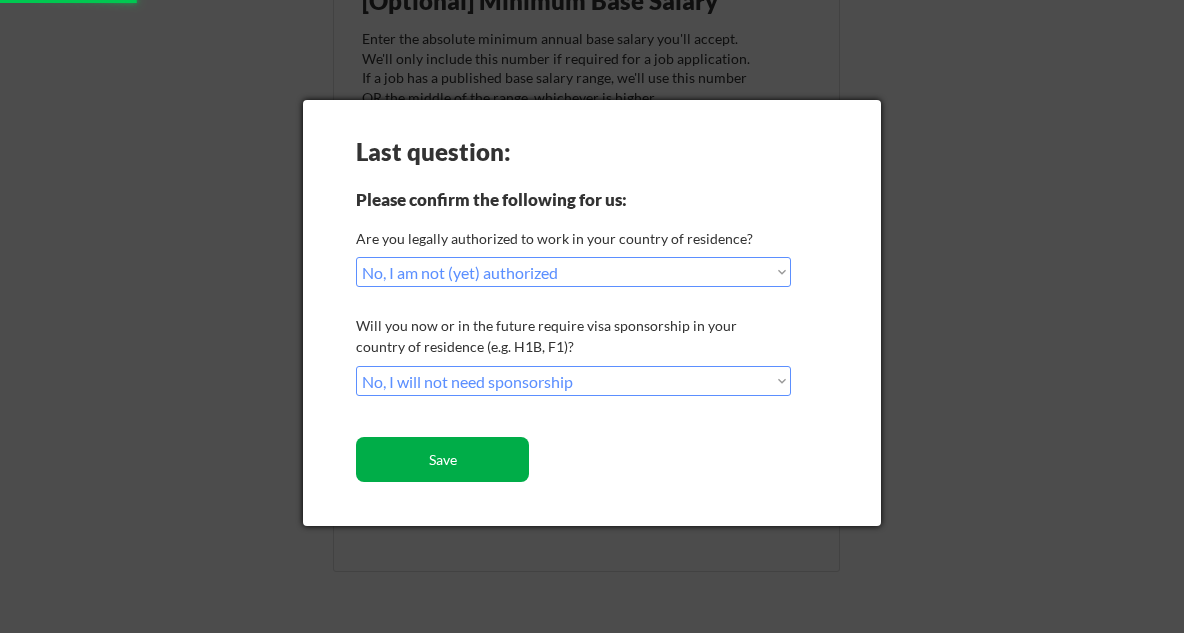 click on "Save" at bounding box center [442, 459] 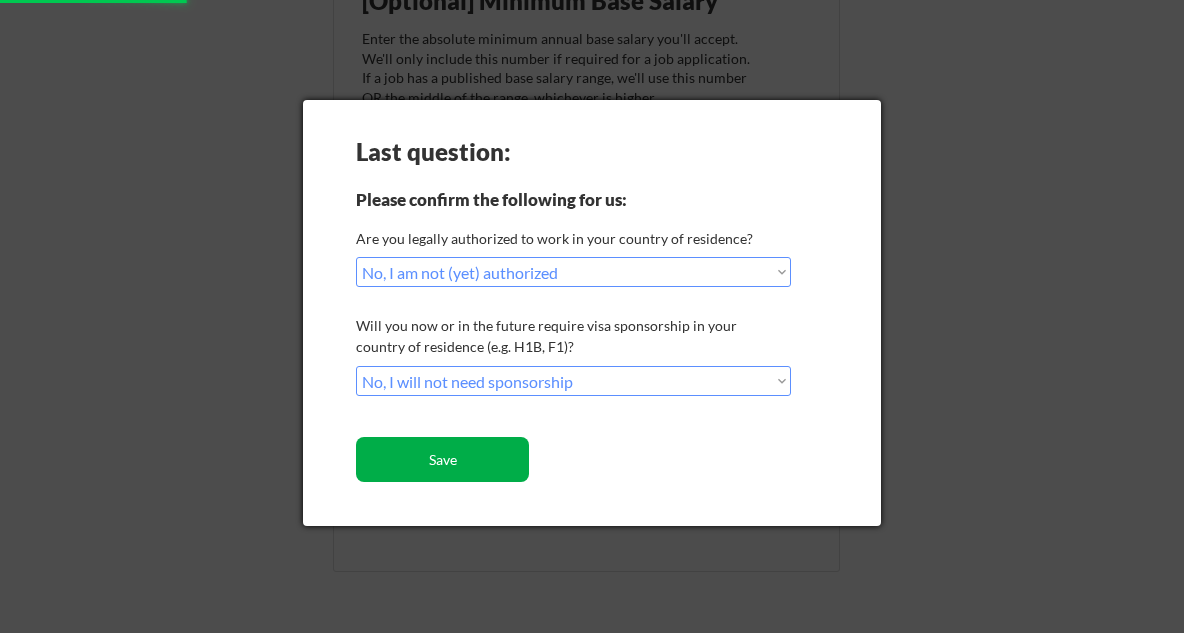 click on "Save" at bounding box center [442, 459] 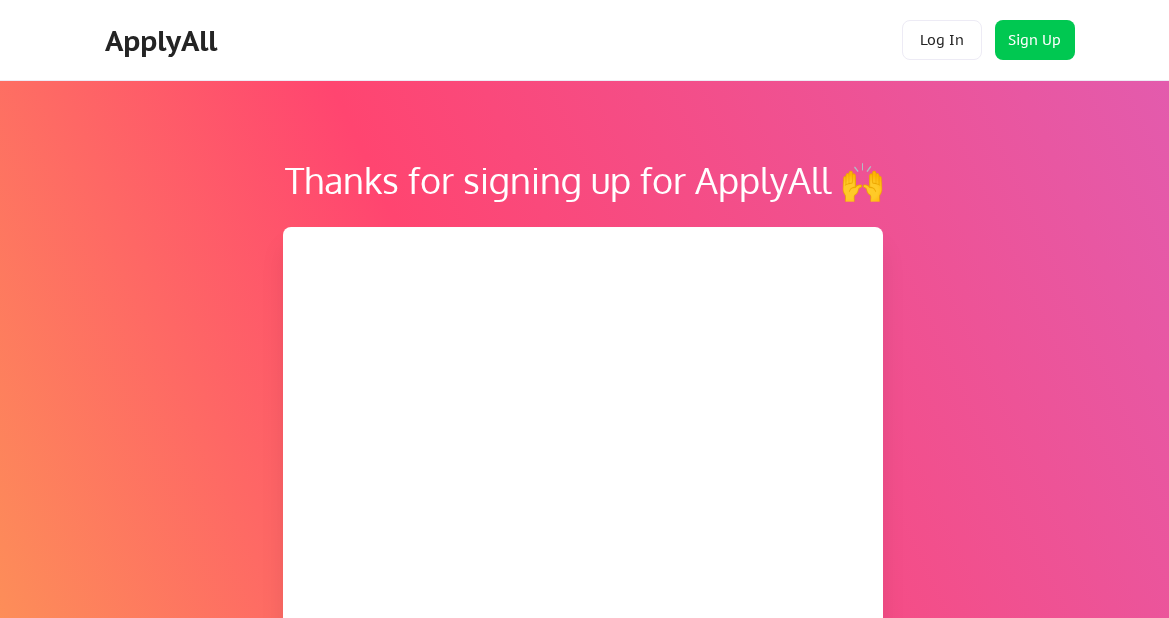 scroll, scrollTop: 0, scrollLeft: 0, axis: both 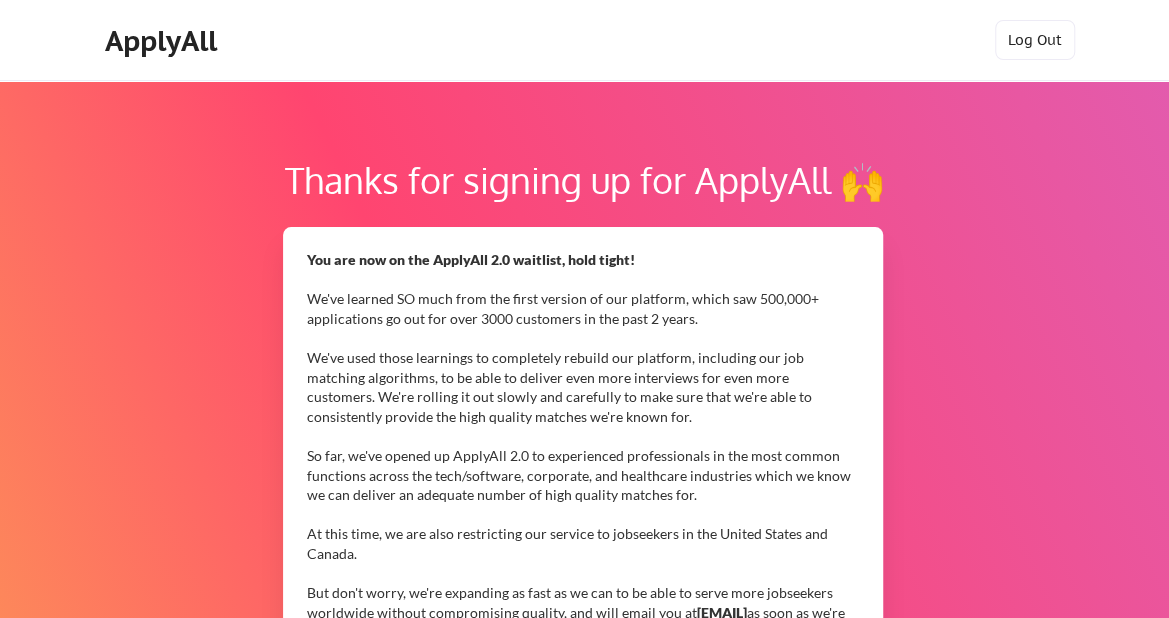 drag, startPoint x: 0, startPoint y: 0, endPoint x: 1036, endPoint y: 133, distance: 1044.5023 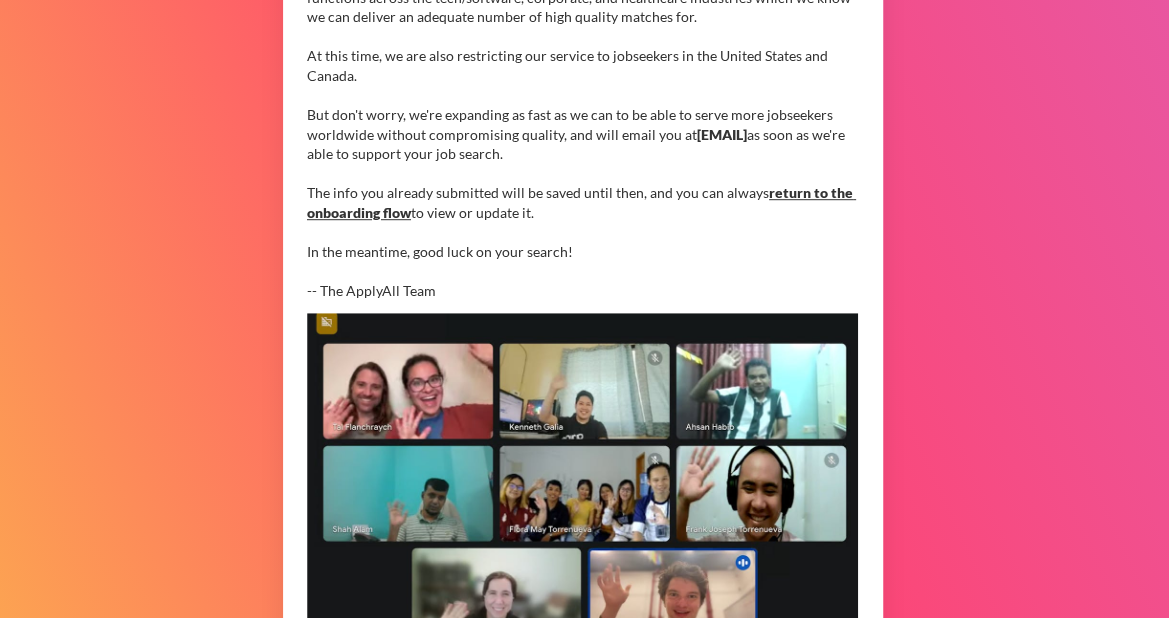 scroll, scrollTop: 487, scrollLeft: 0, axis: vertical 